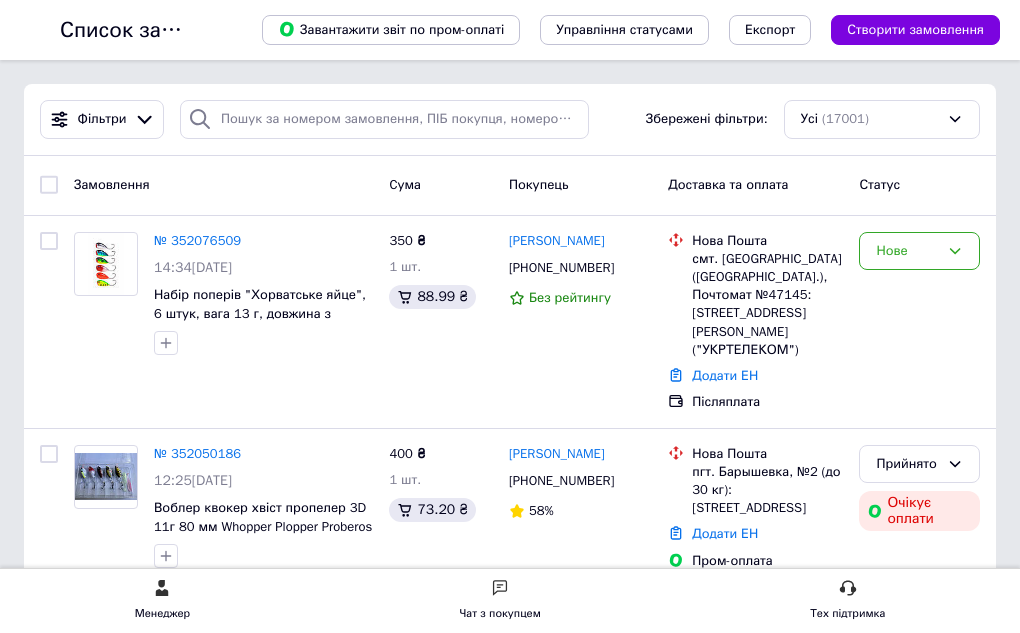 scroll, scrollTop: 0, scrollLeft: 0, axis: both 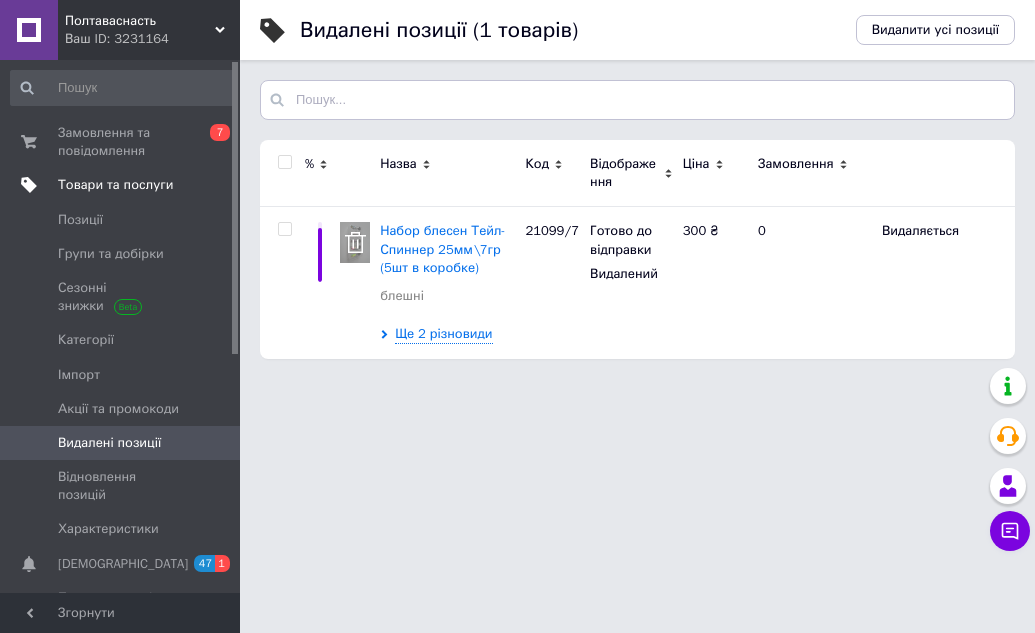 click on "Товари та послуги" at bounding box center (115, 185) 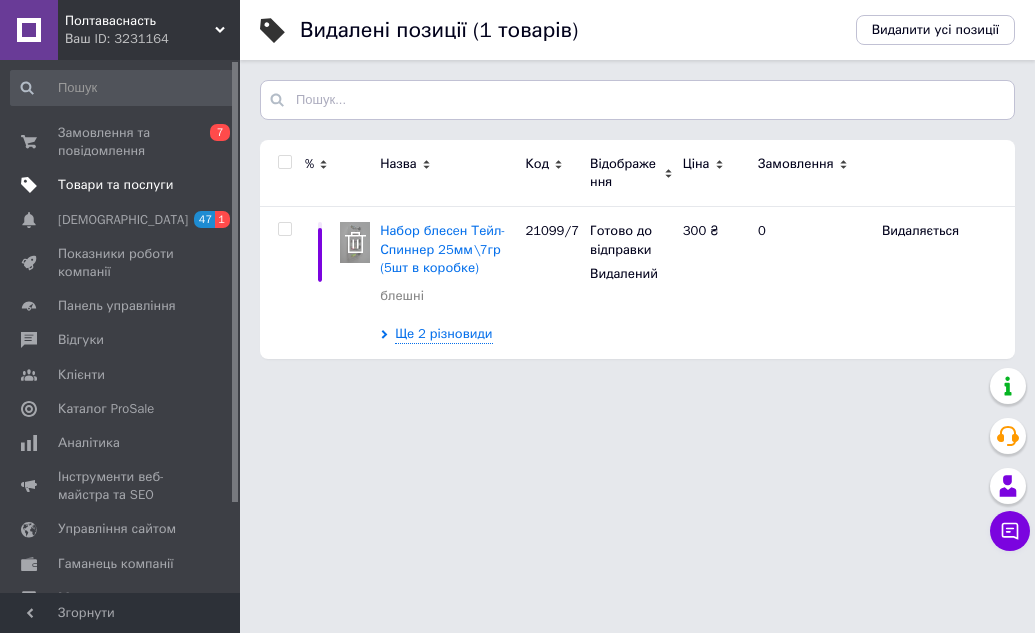 click on "Товари та послуги" at bounding box center [115, 185] 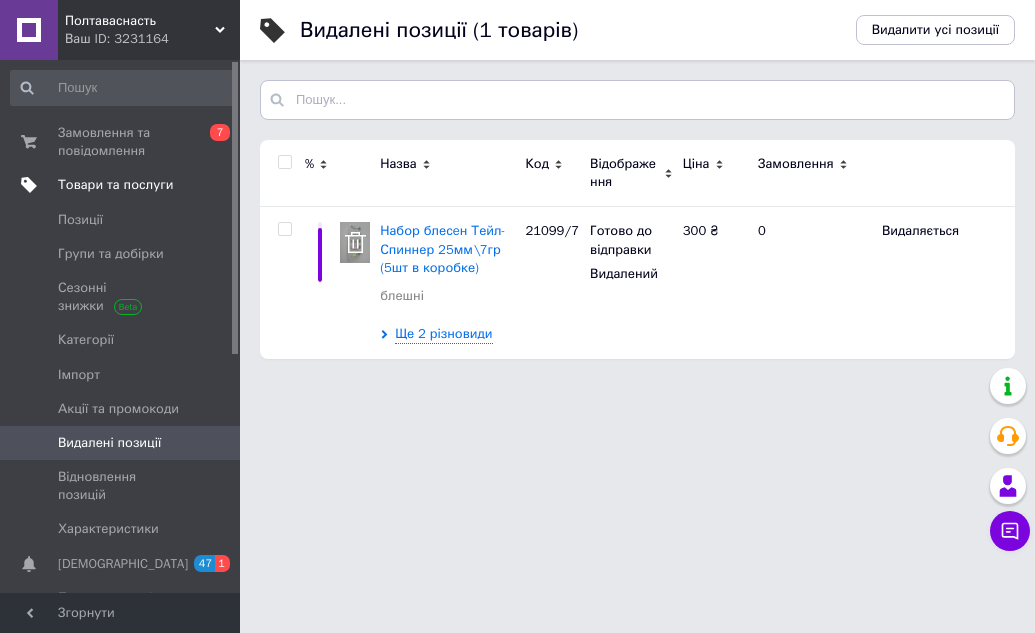click on "Товари та послуги" at bounding box center [115, 185] 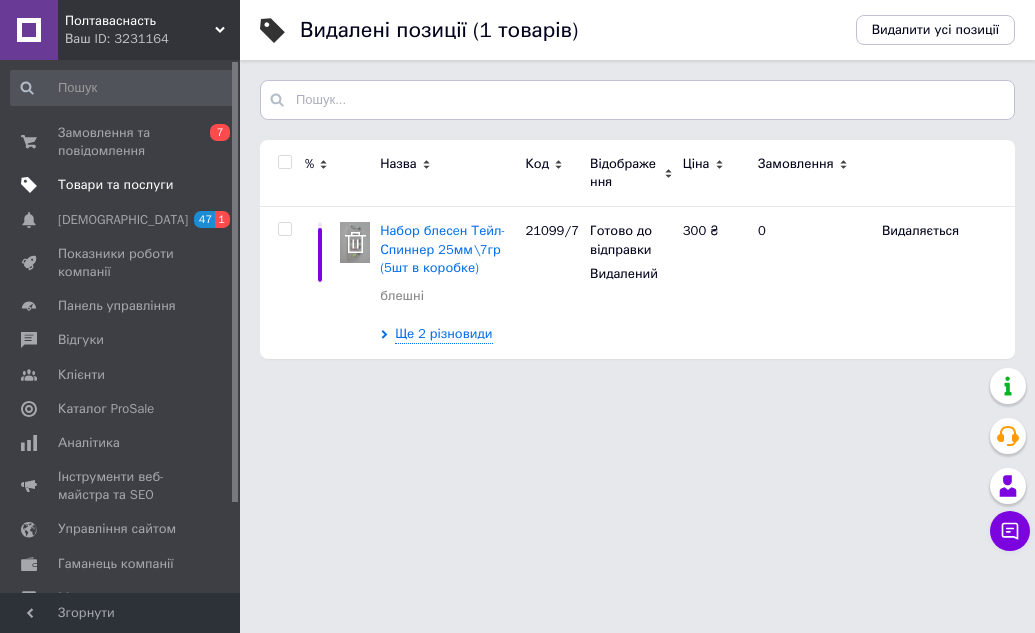 click on "Товари та послуги" at bounding box center (115, 185) 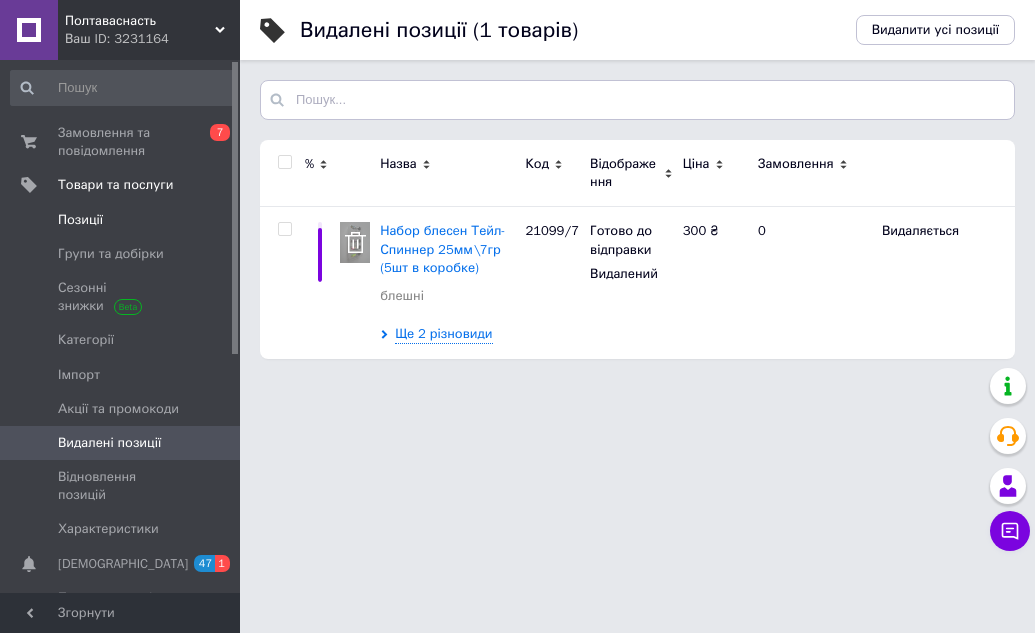 click on "Позиції" at bounding box center (80, 220) 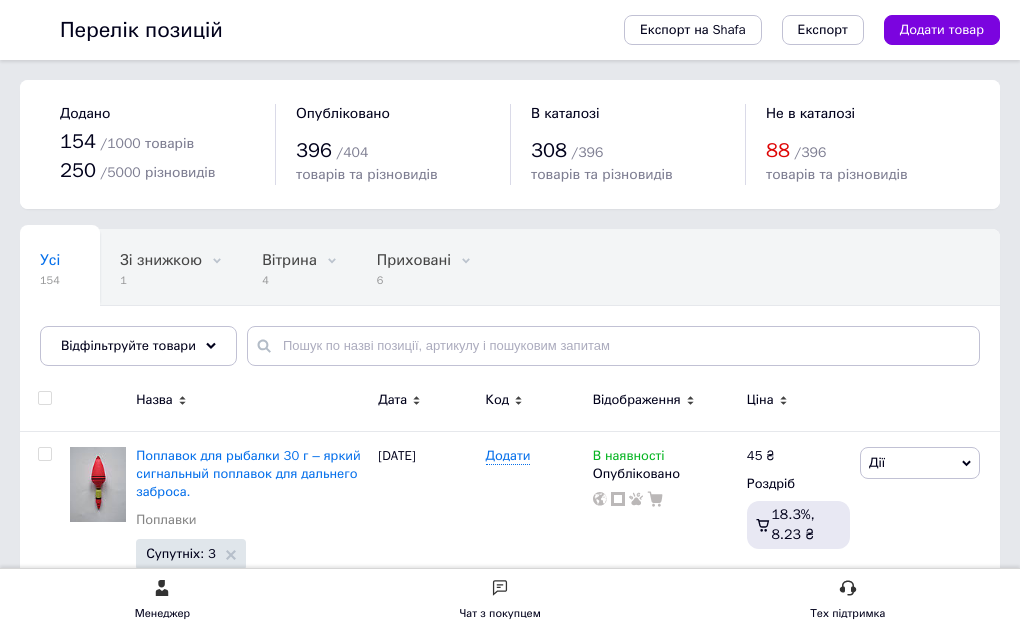 click on "Код" at bounding box center (498, 400) 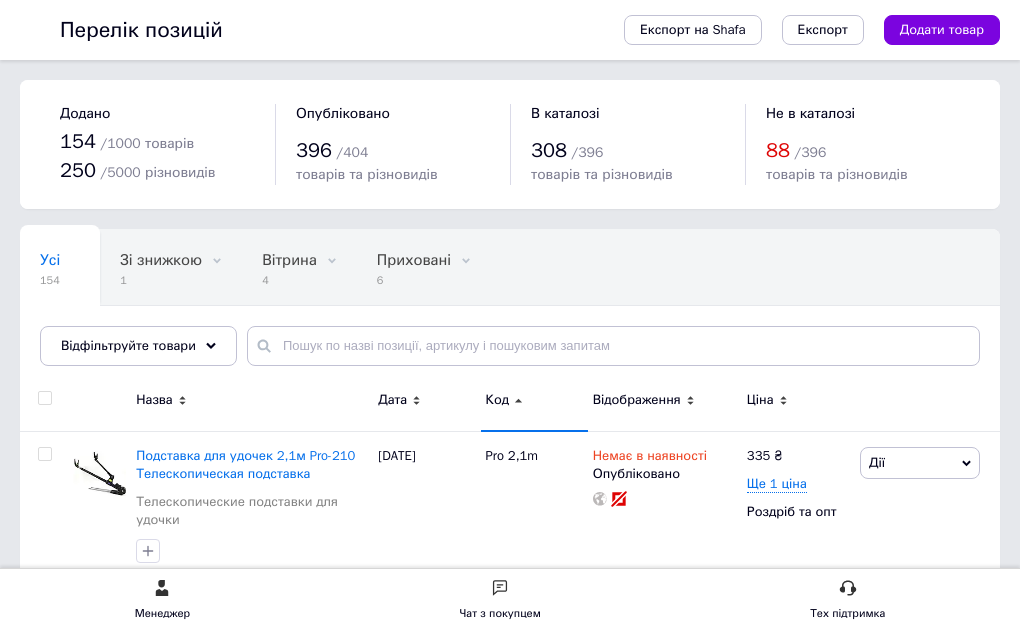 click on "Код" at bounding box center (498, 400) 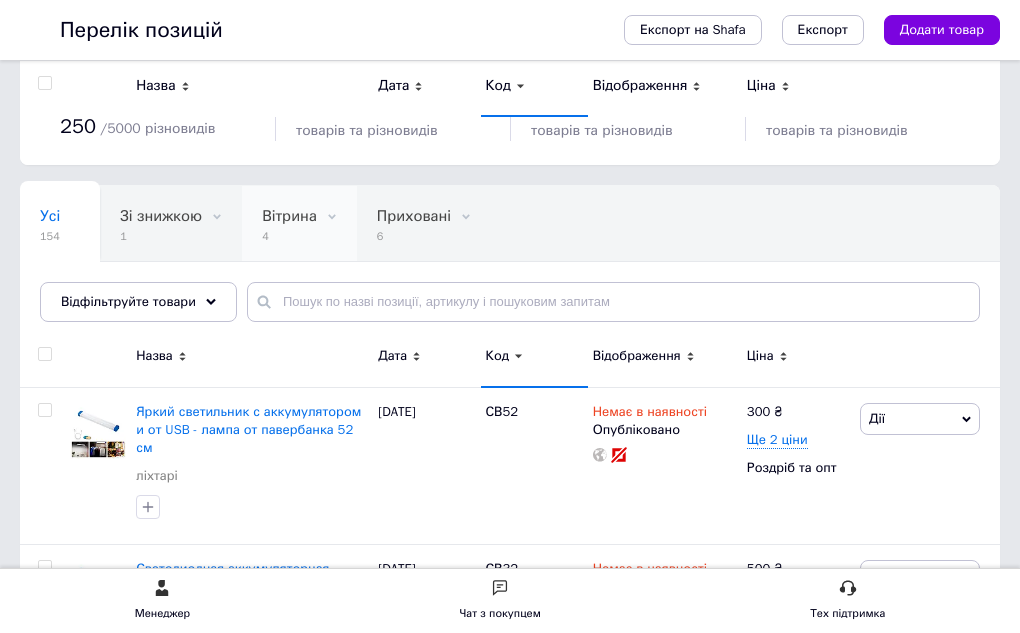 scroll, scrollTop: 0, scrollLeft: 0, axis: both 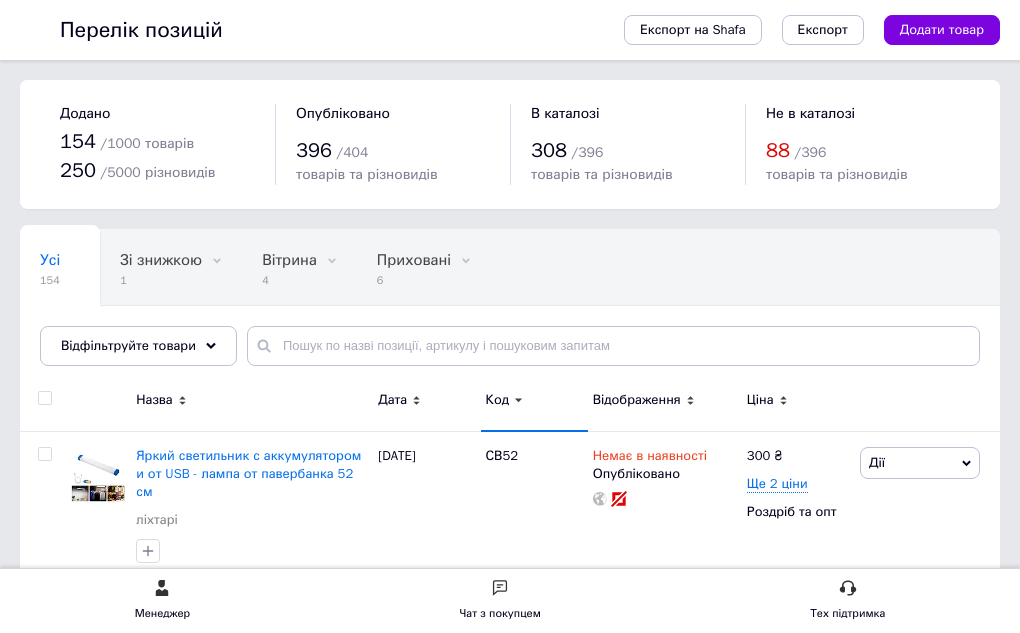 click on "Код" at bounding box center [498, 400] 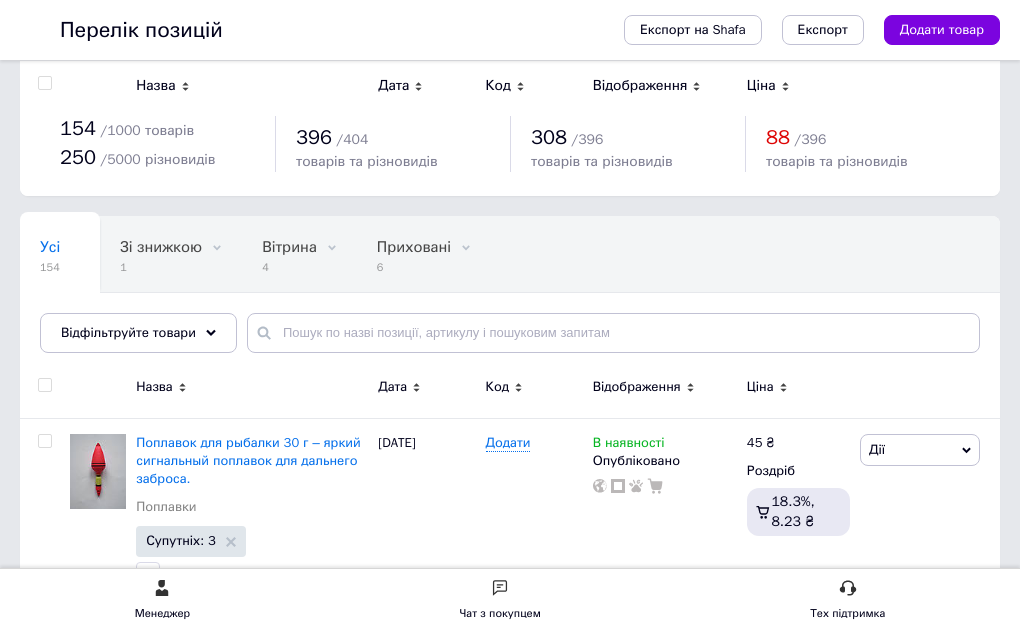 scroll, scrollTop: 0, scrollLeft: 0, axis: both 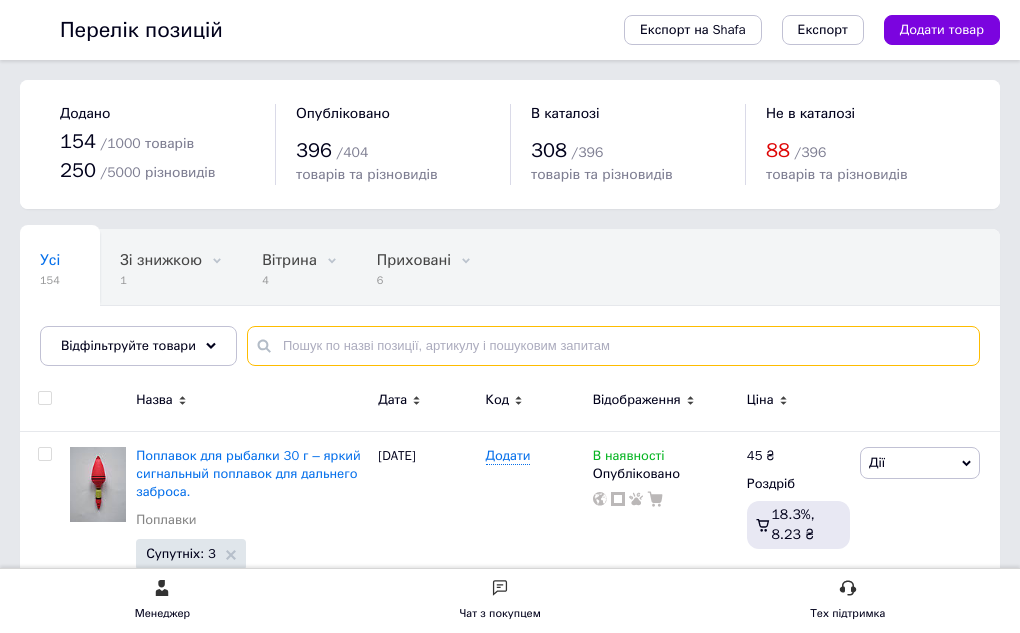 click at bounding box center [613, 346] 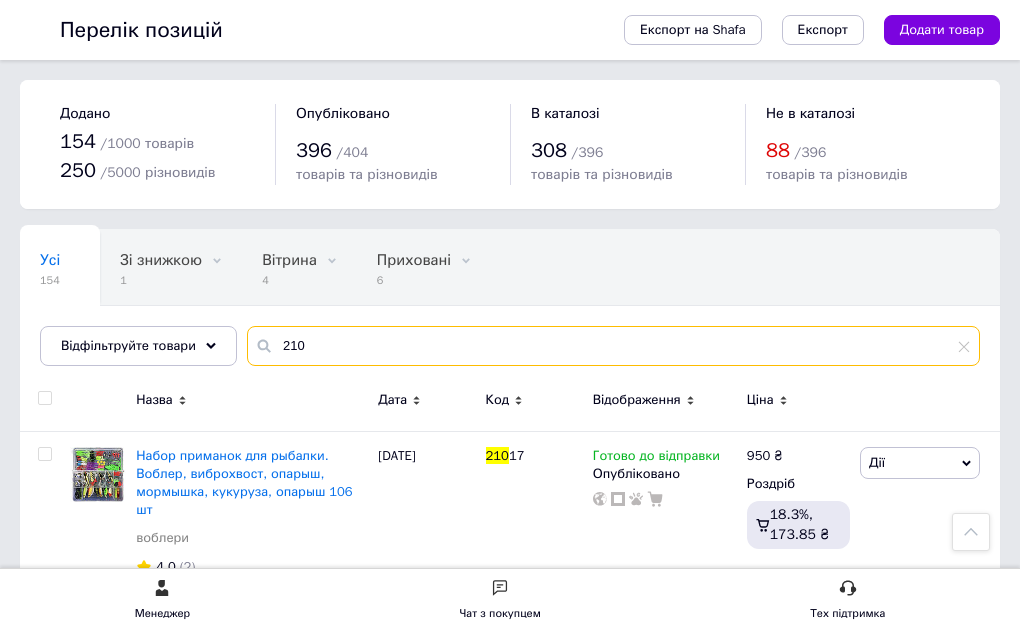 scroll, scrollTop: 39, scrollLeft: 0, axis: vertical 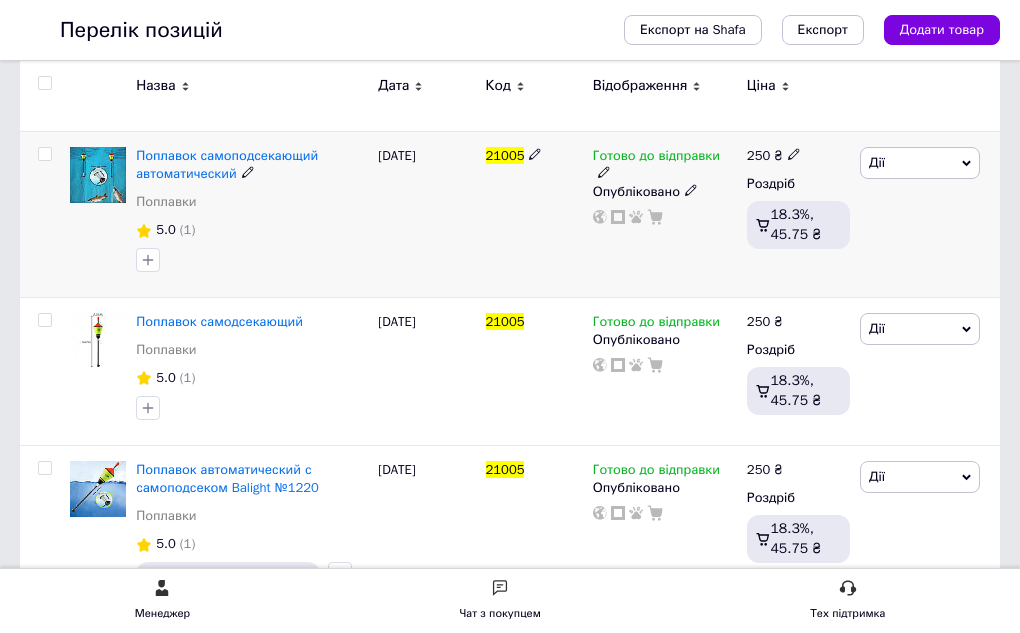 type on "21005" 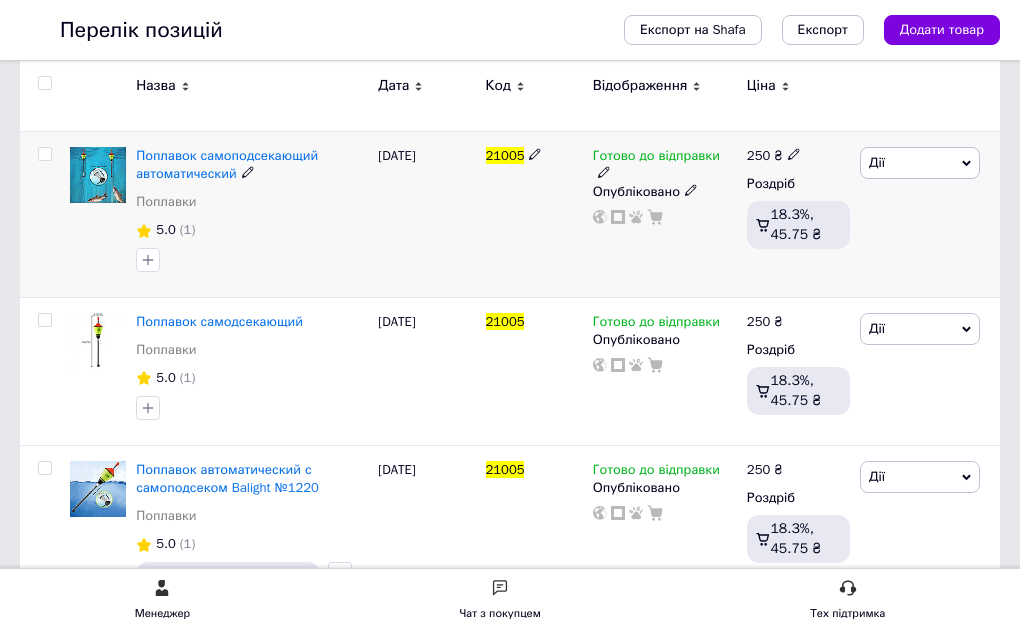 click at bounding box center [44, 154] 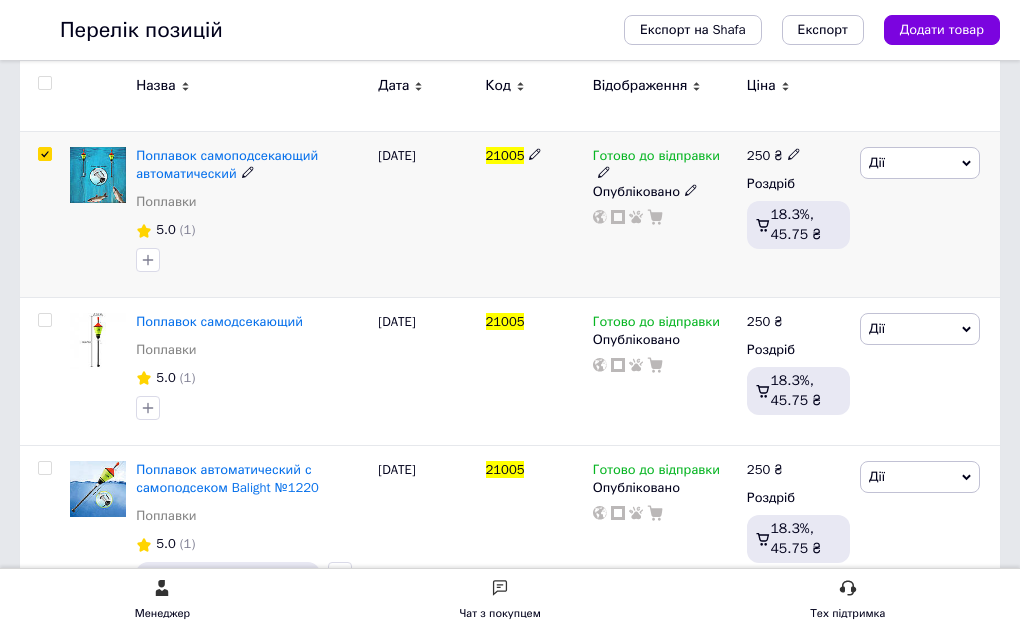 checkbox on "true" 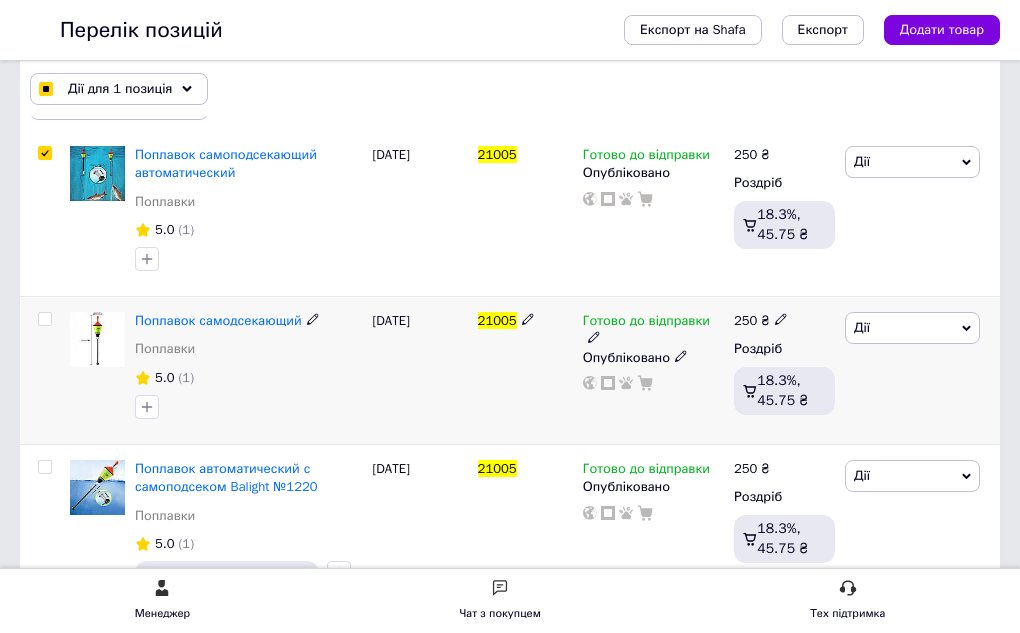 click at bounding box center [42, 371] 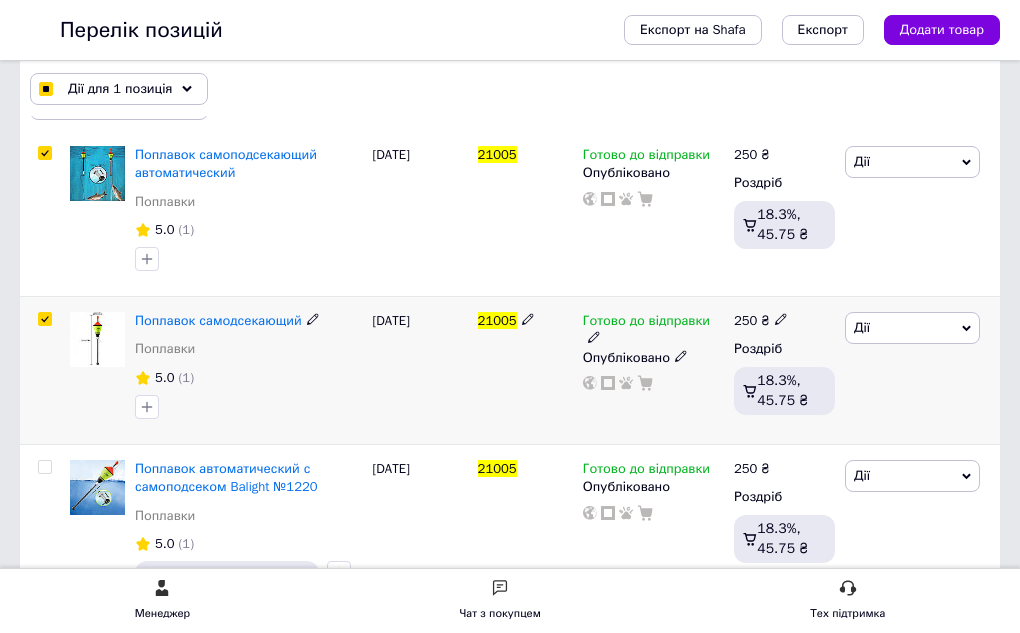 checkbox on "true" 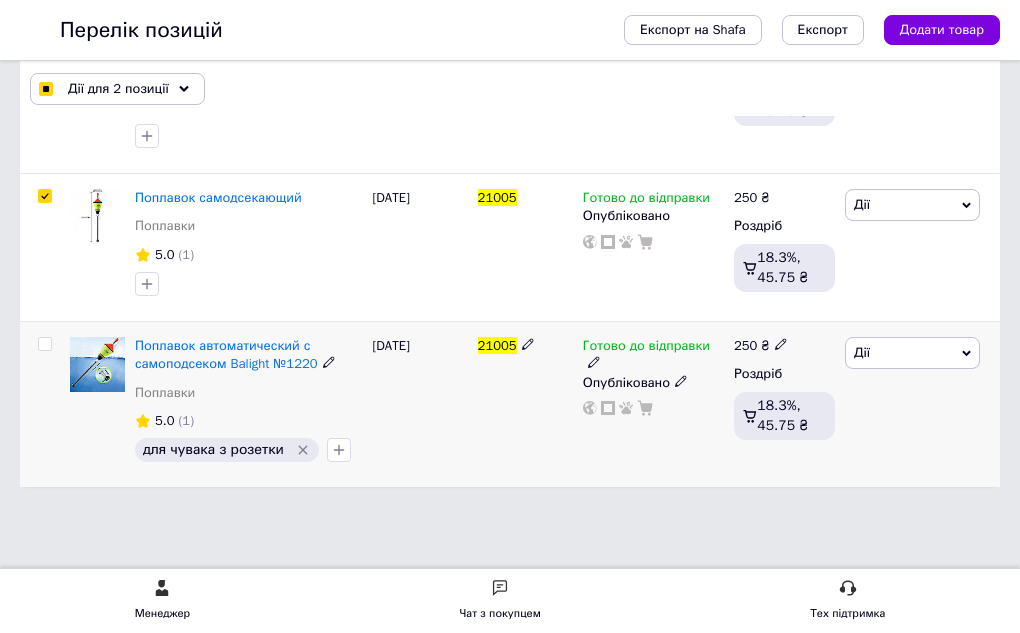 scroll, scrollTop: 454, scrollLeft: 0, axis: vertical 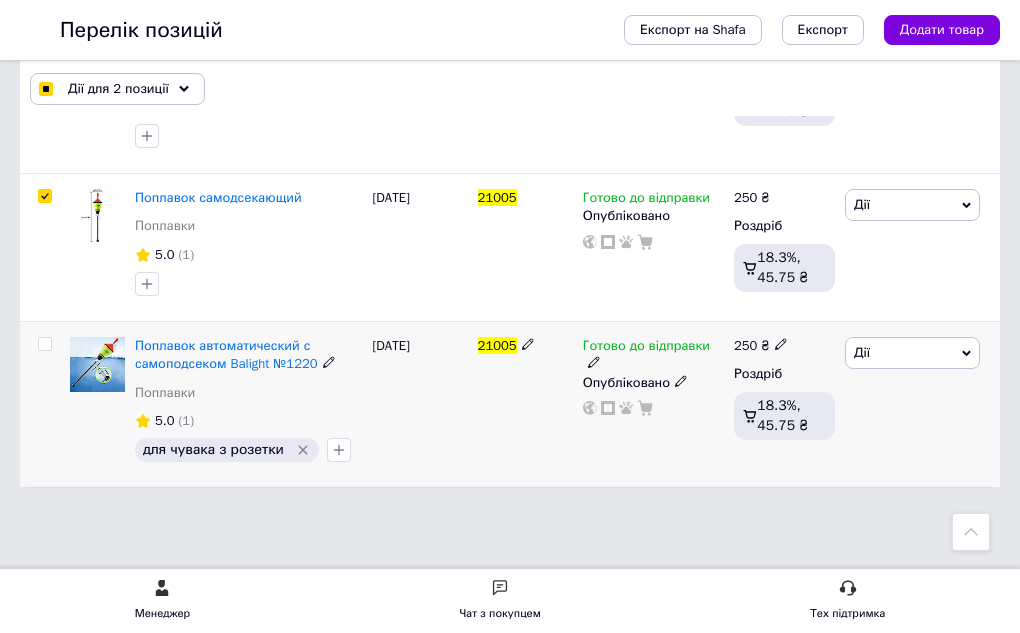 click at bounding box center [45, 344] 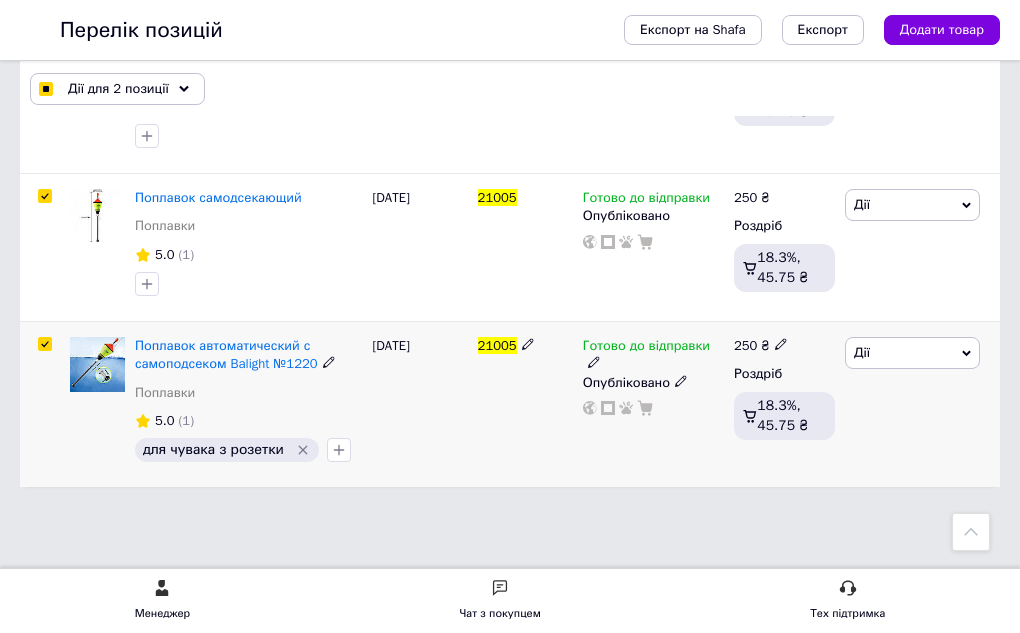 checkbox on "true" 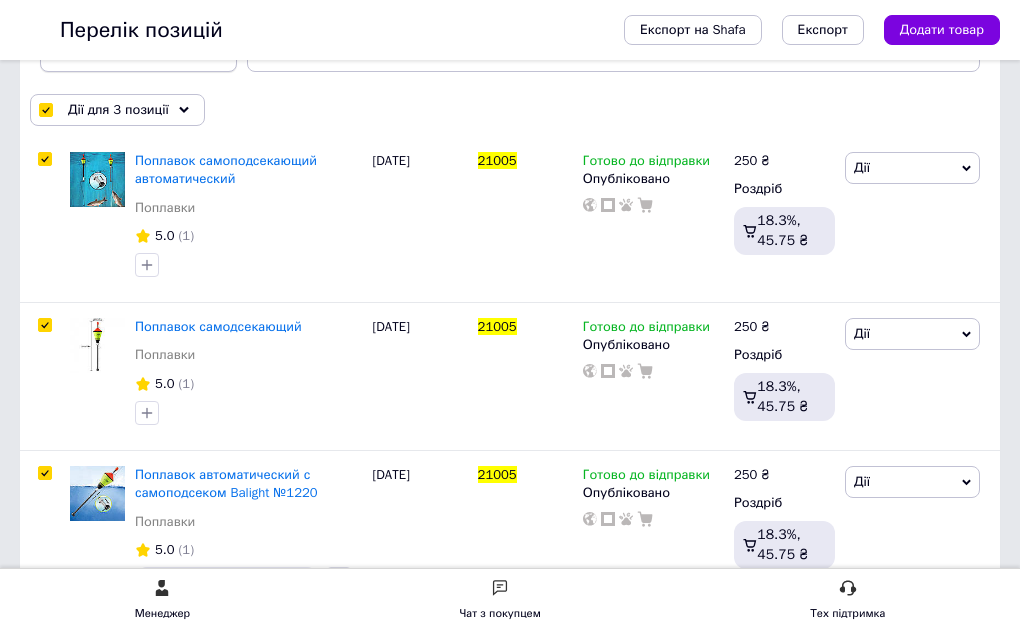 scroll, scrollTop: 300, scrollLeft: 0, axis: vertical 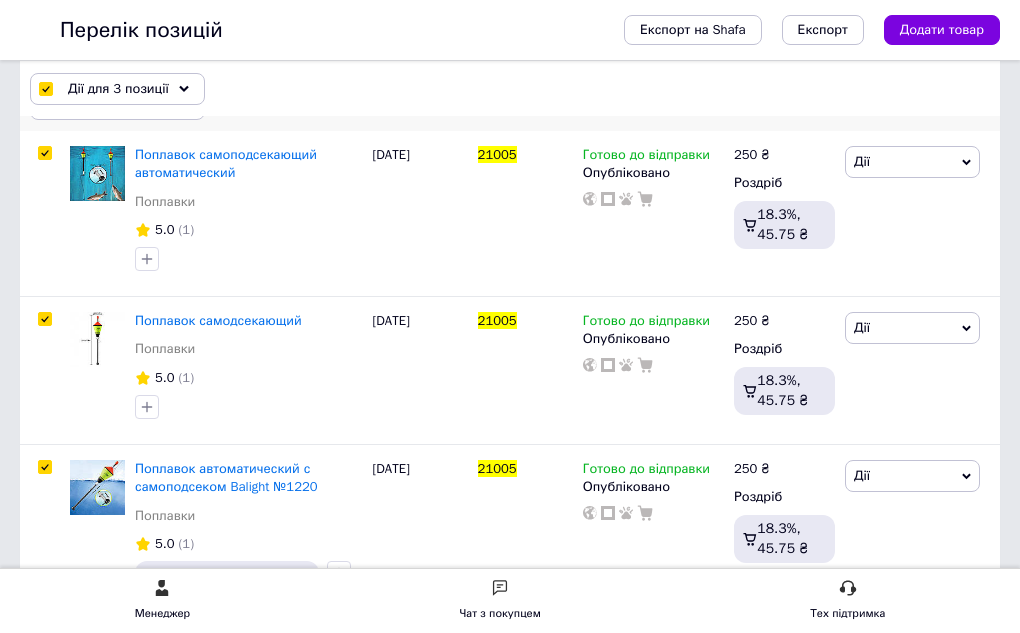 click on "Дії для 3 позиції" at bounding box center (118, 104) 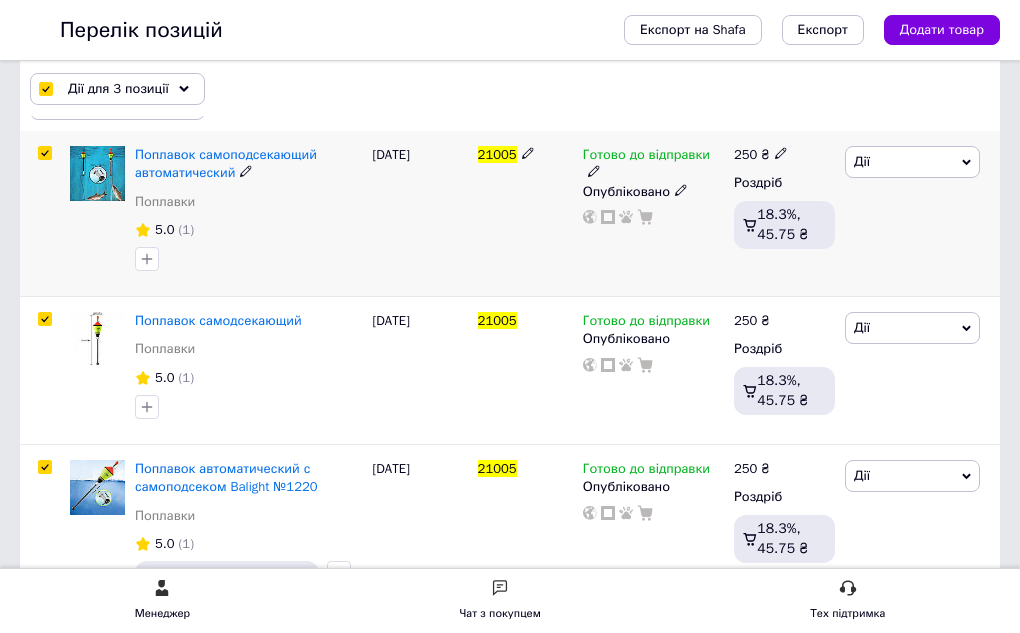 scroll, scrollTop: 100, scrollLeft: 0, axis: vertical 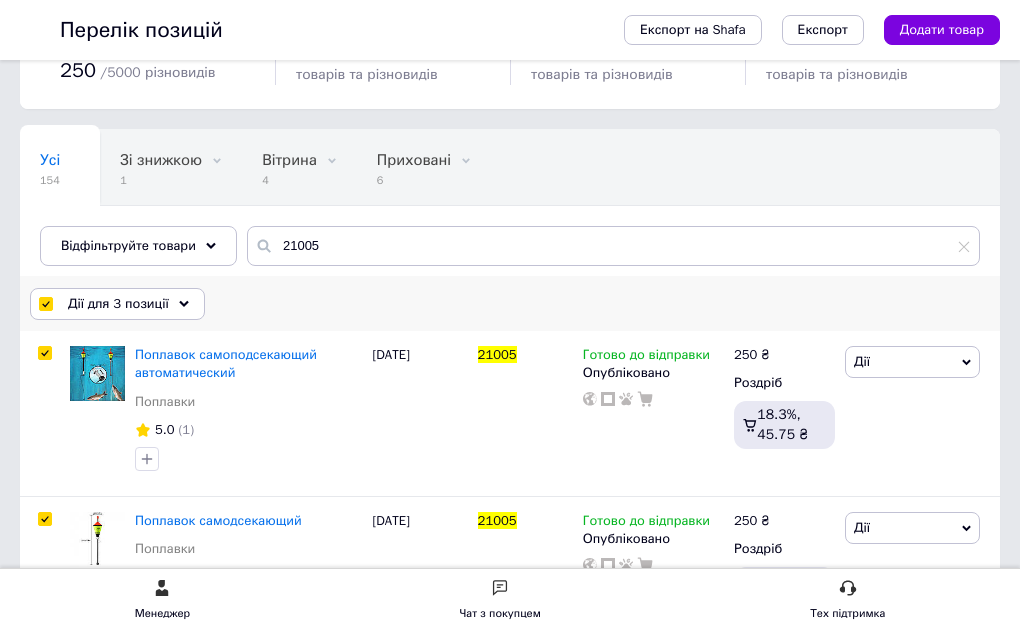click on "Дії для 3 позиції" at bounding box center (118, 304) 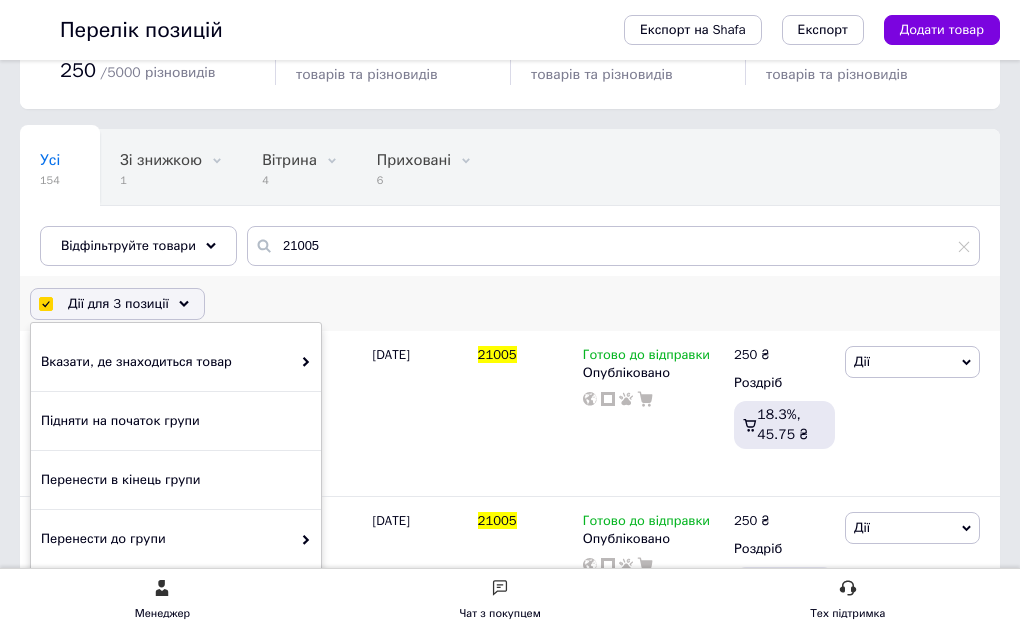 click on "Редагувати знижки" at bounding box center (176, 717) 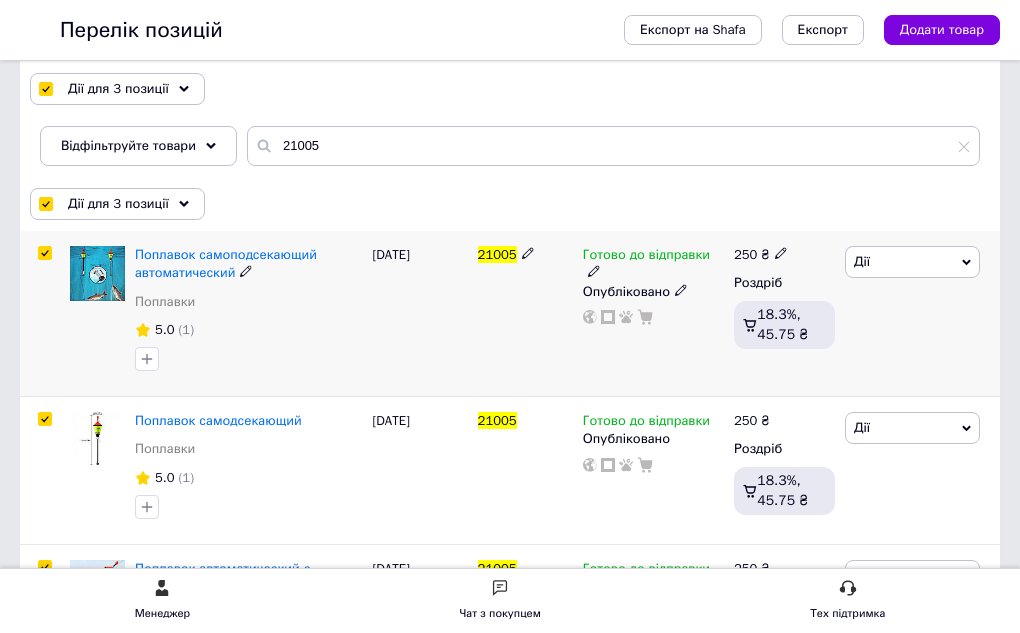 scroll, scrollTop: 300, scrollLeft: 0, axis: vertical 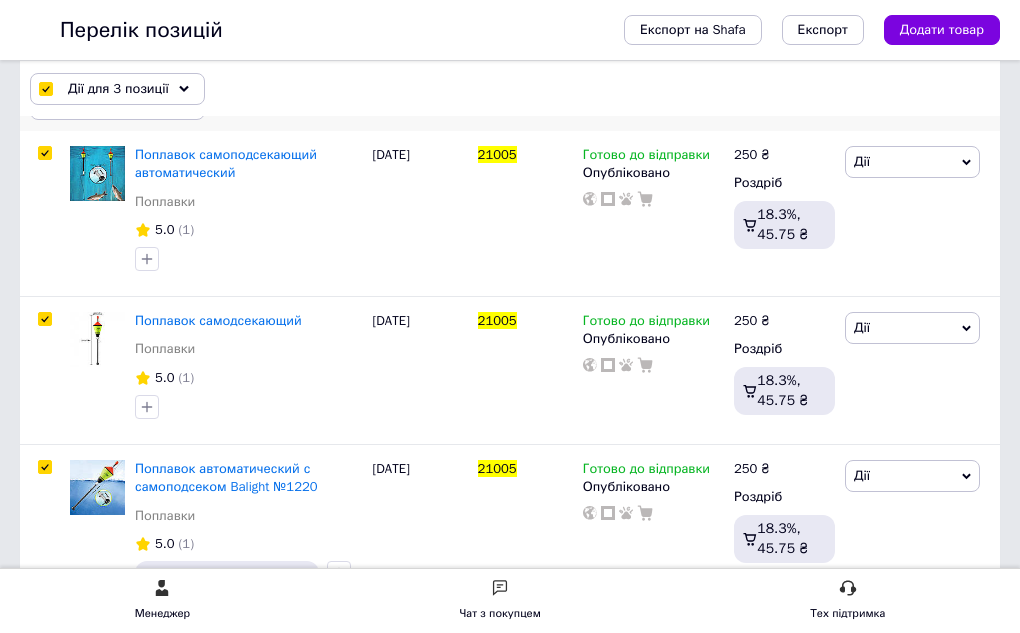 click on "Дії для 3 позиції" at bounding box center [118, 104] 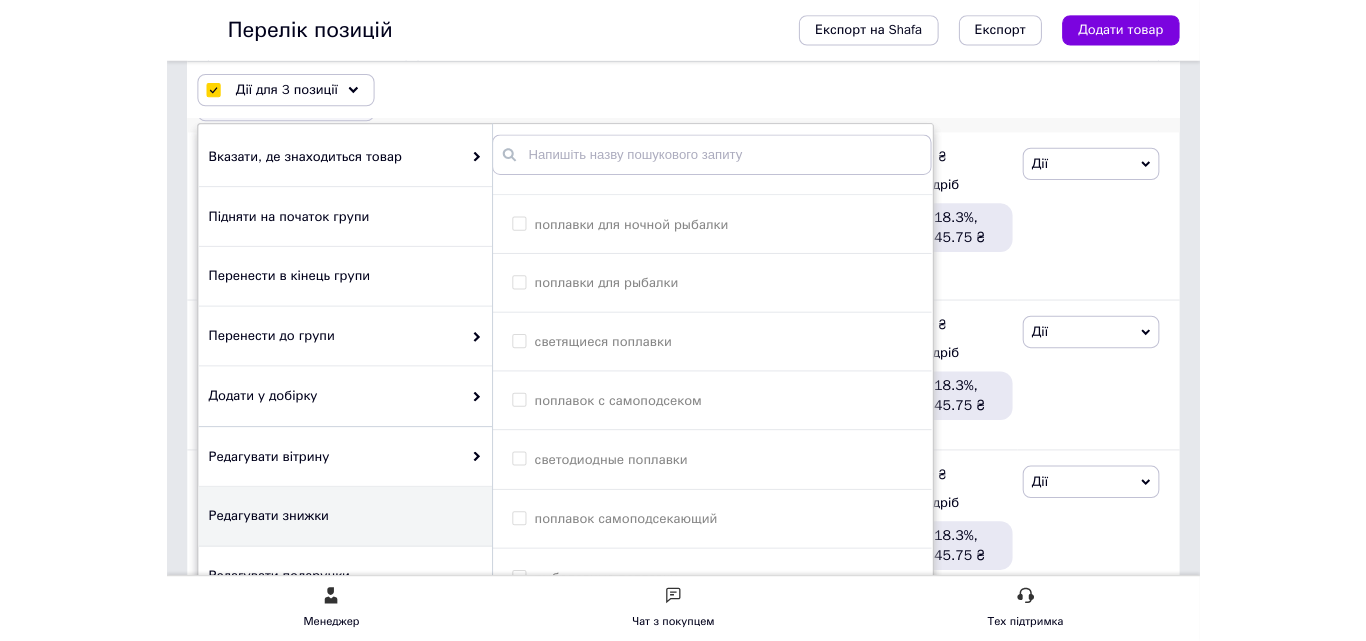 scroll, scrollTop: 0, scrollLeft: 0, axis: both 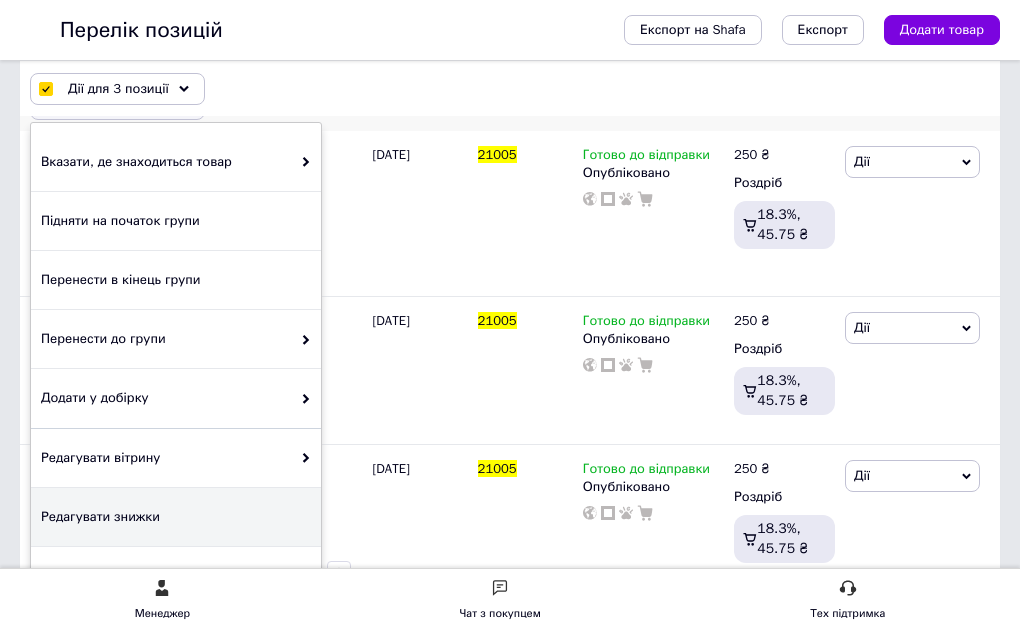 click on "Редагувати знижки" at bounding box center (176, 517) 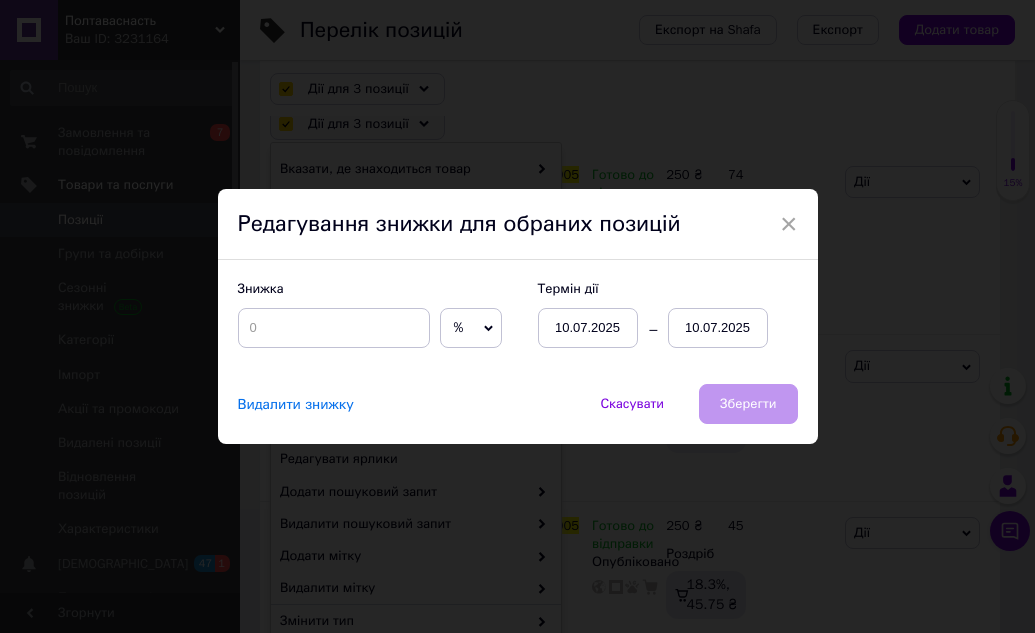 click 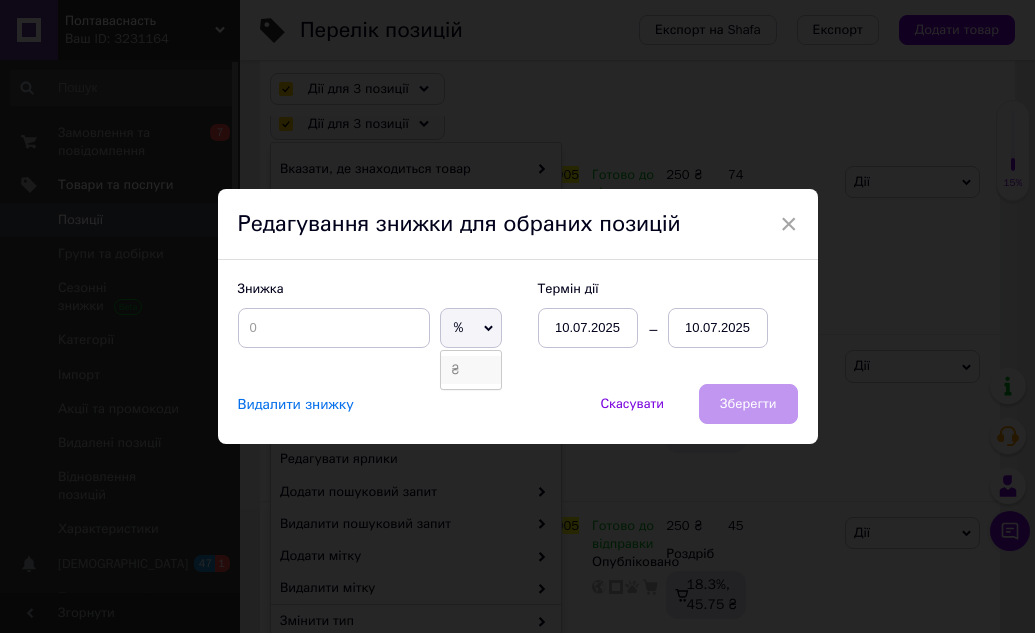 click on "₴" at bounding box center (471, 370) 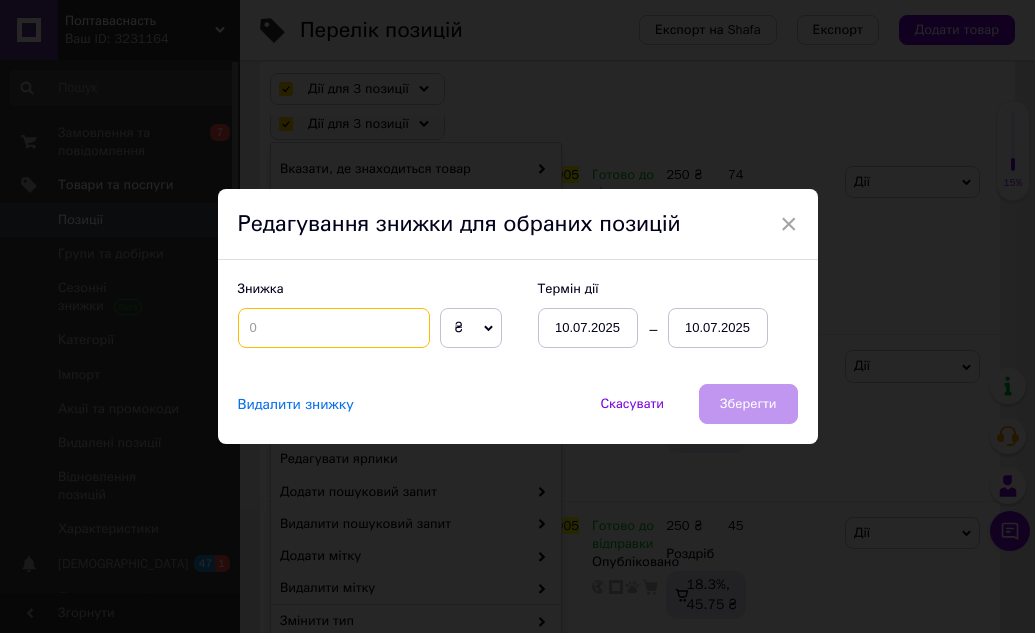click at bounding box center [334, 328] 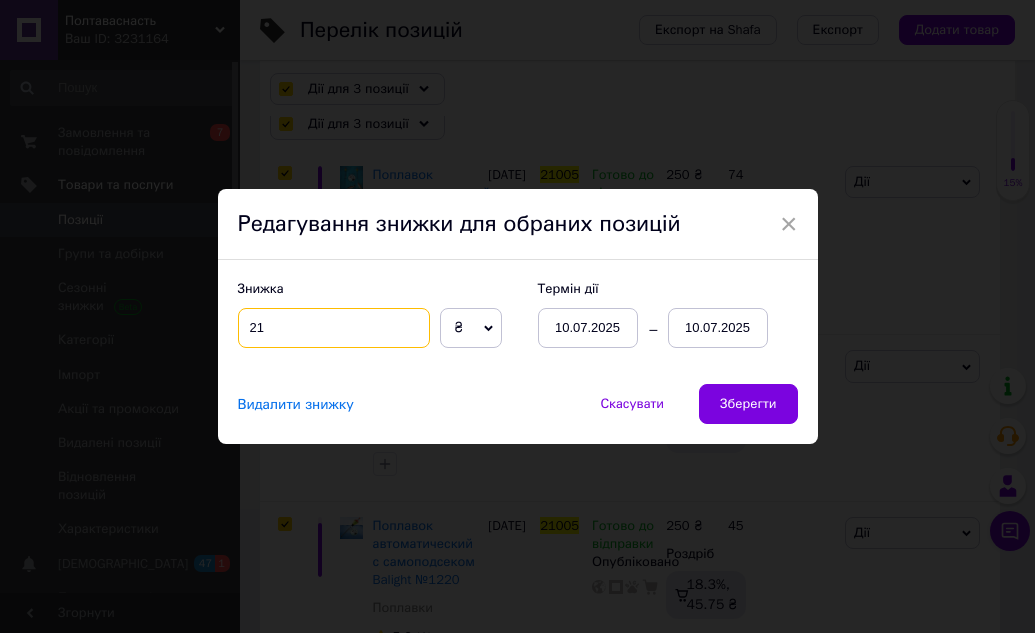 type on "21" 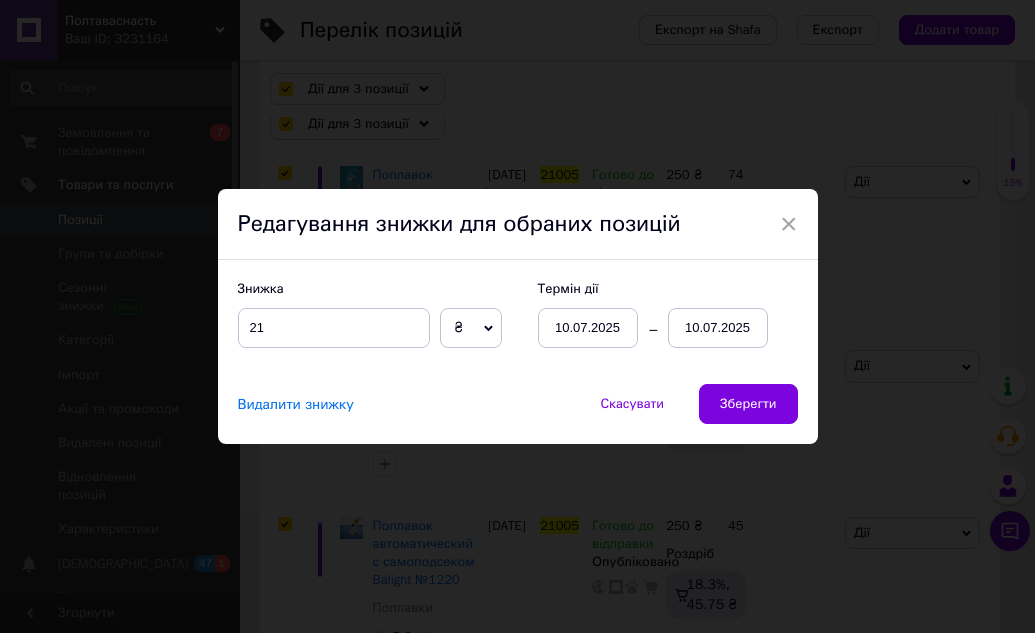 click on "10.07.2025" at bounding box center [718, 328] 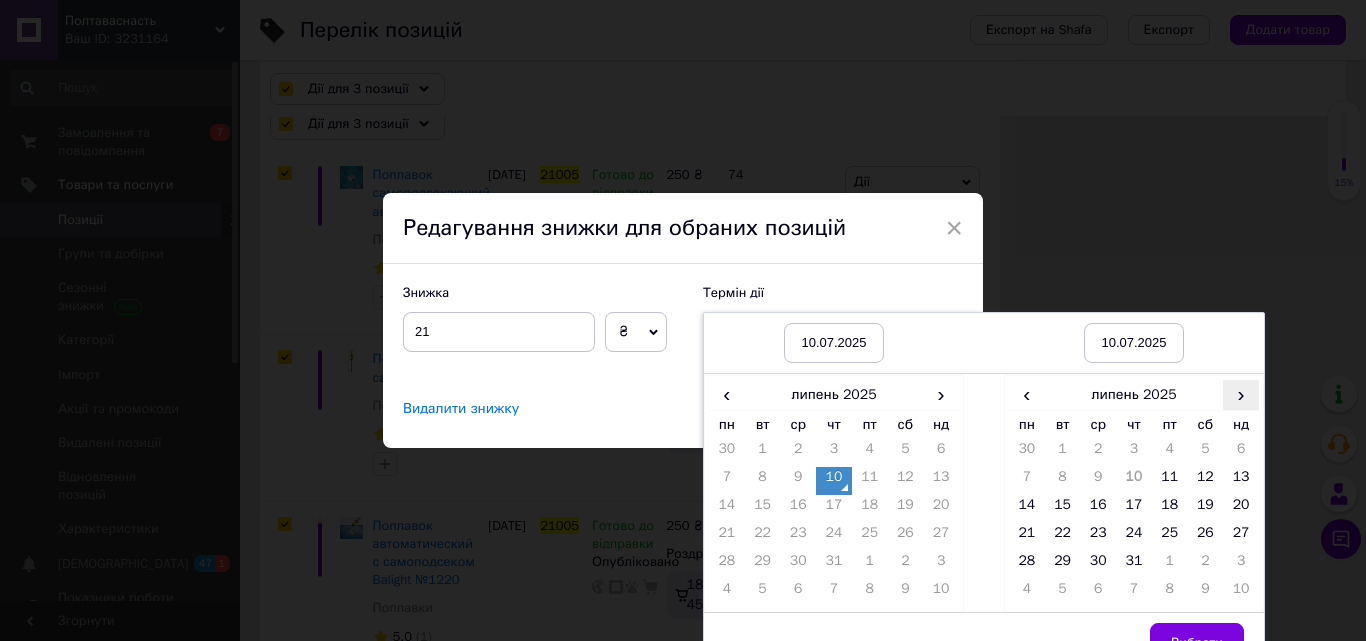 click on "›" at bounding box center [1241, 394] 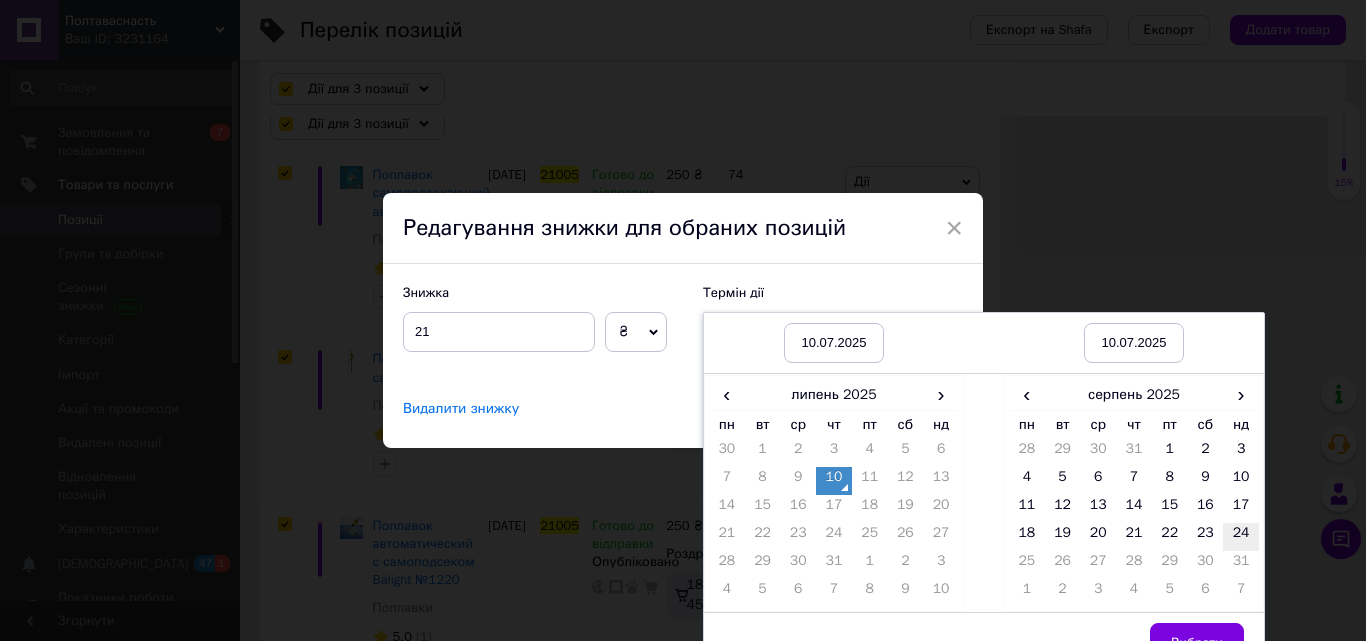 click on "24" at bounding box center (1241, 537) 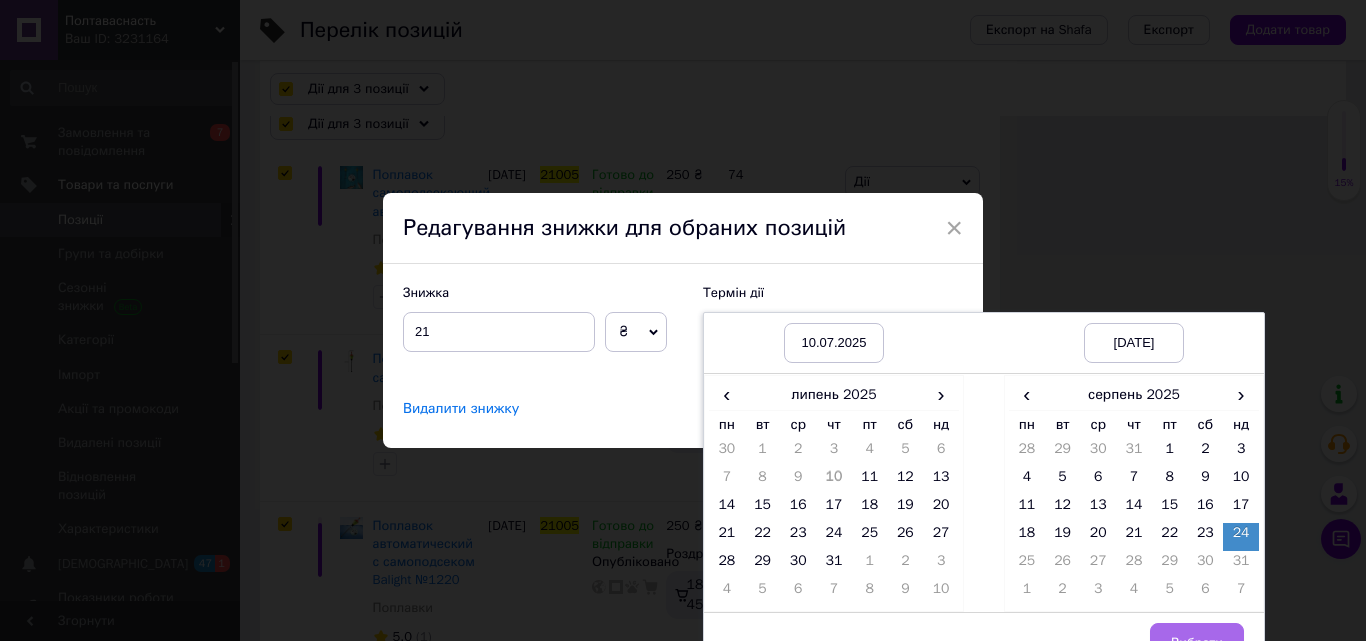 click on "Вибрати" at bounding box center (1197, 643) 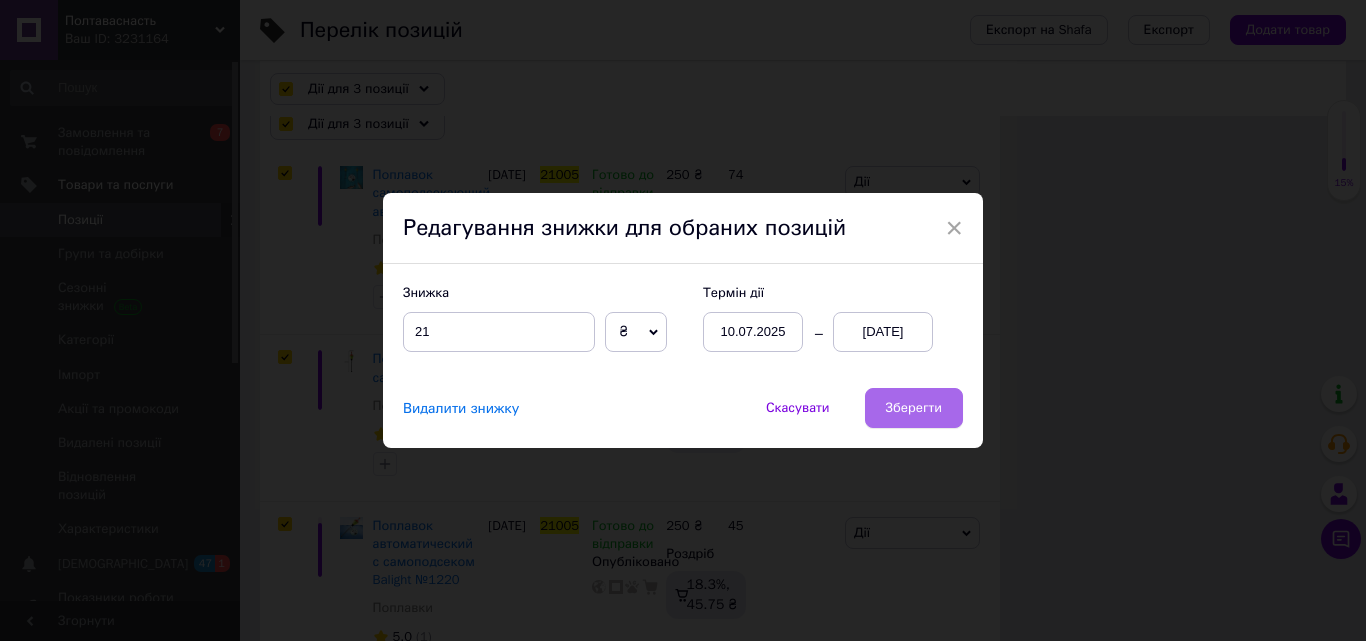 click on "Зберегти" at bounding box center [914, 408] 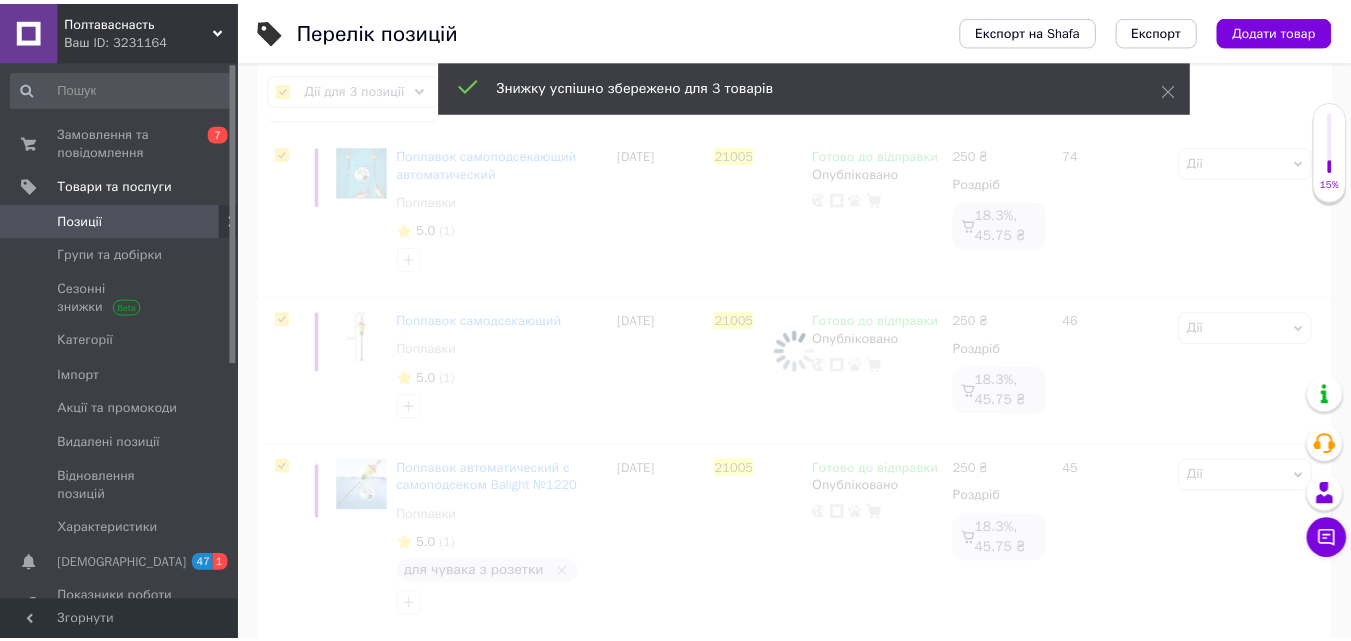 scroll, scrollTop: 289, scrollLeft: 0, axis: vertical 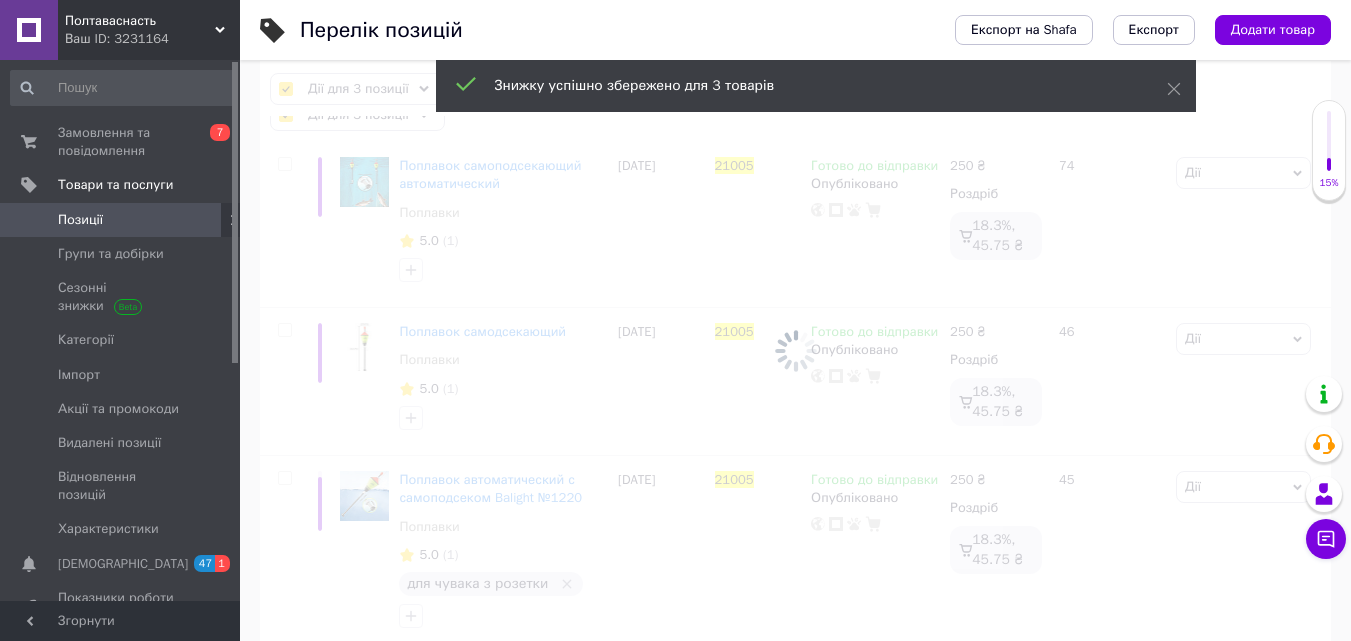 checkbox on "false" 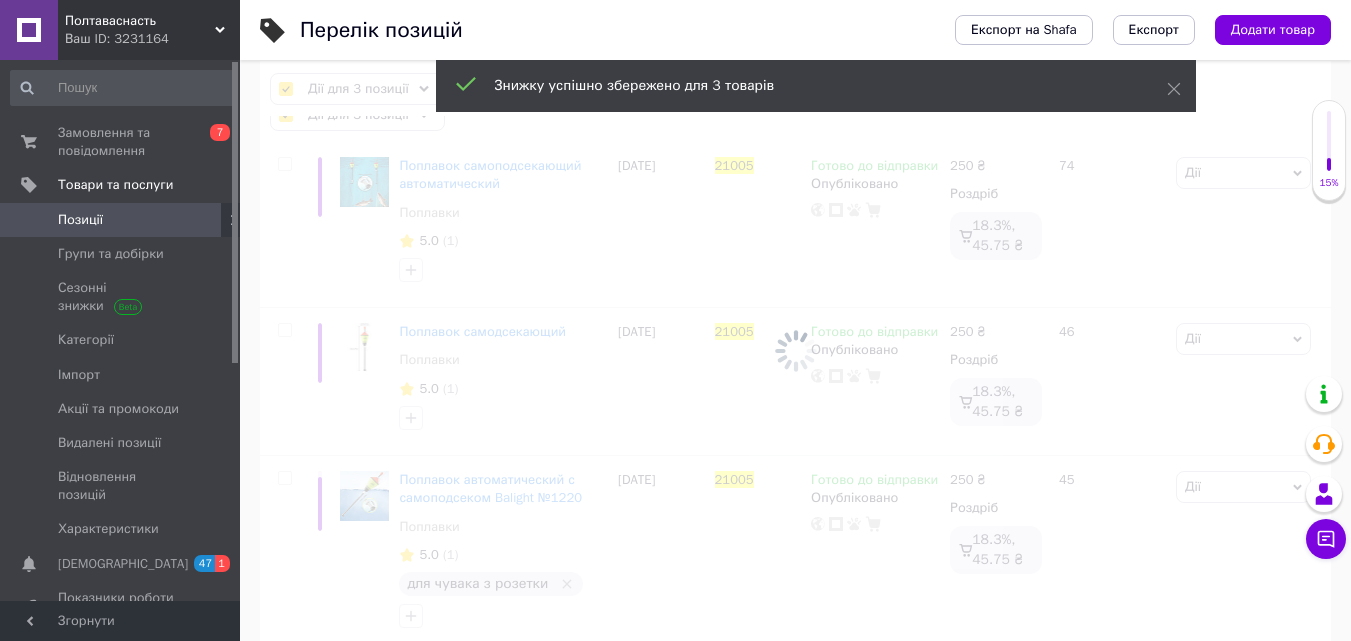 checkbox on "false" 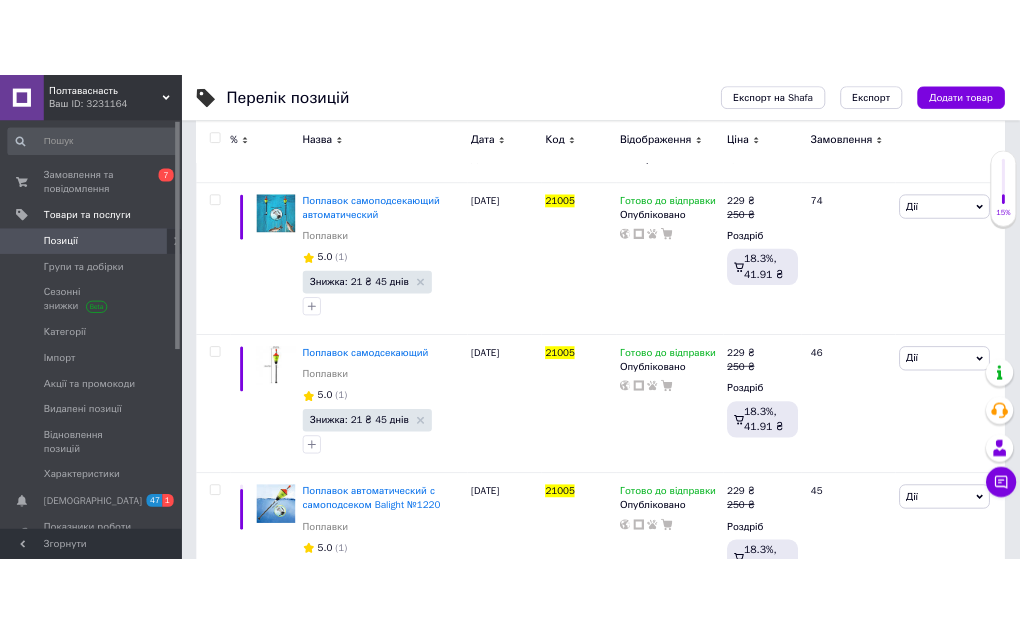 scroll, scrollTop: 309, scrollLeft: 0, axis: vertical 